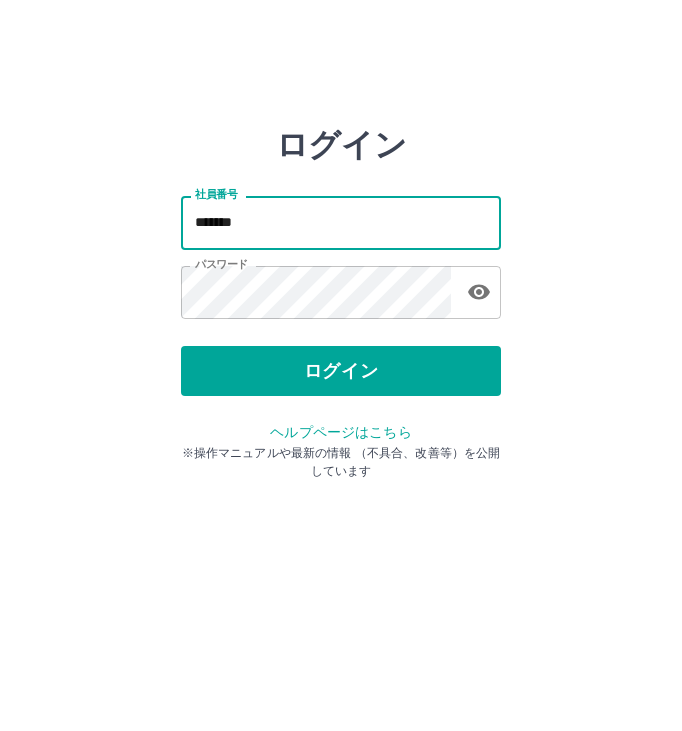 scroll, scrollTop: 0, scrollLeft: 0, axis: both 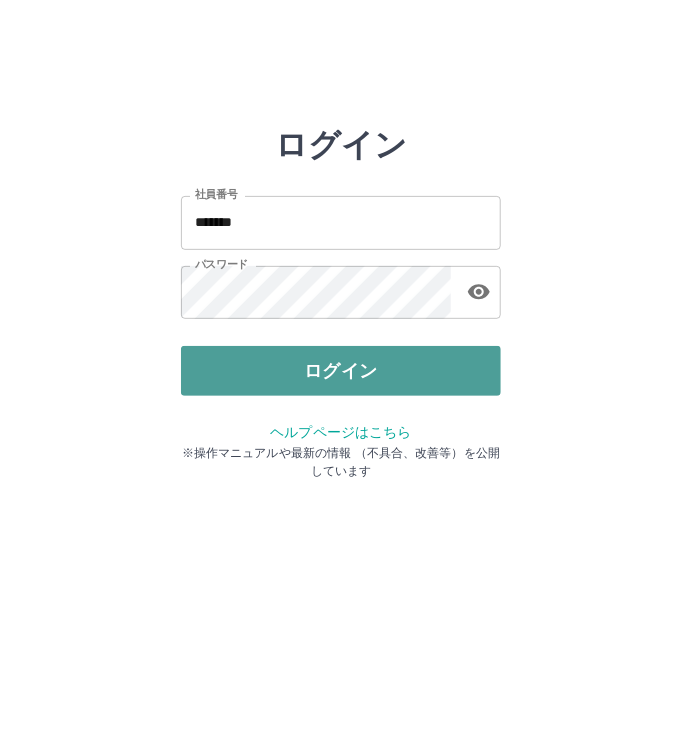 click on "ログイン" at bounding box center (341, 371) 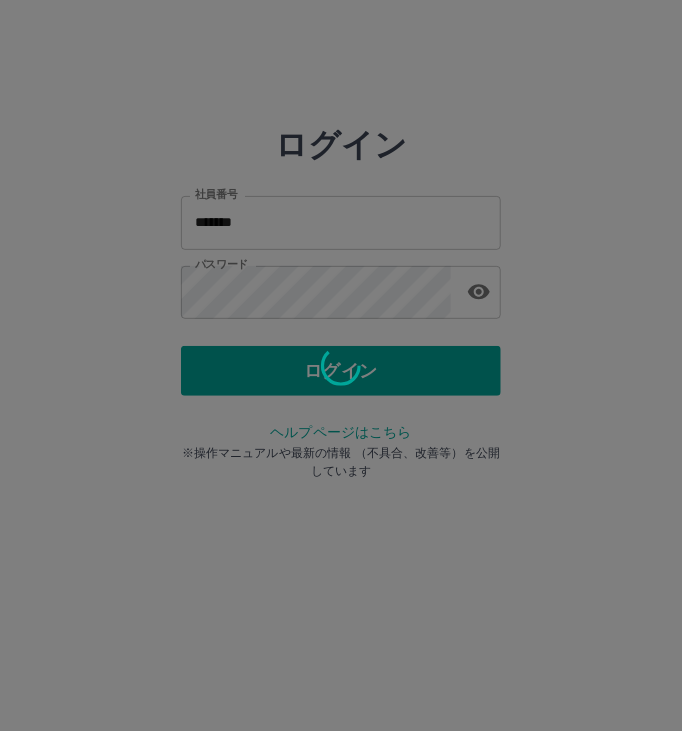 click at bounding box center (341, 365) 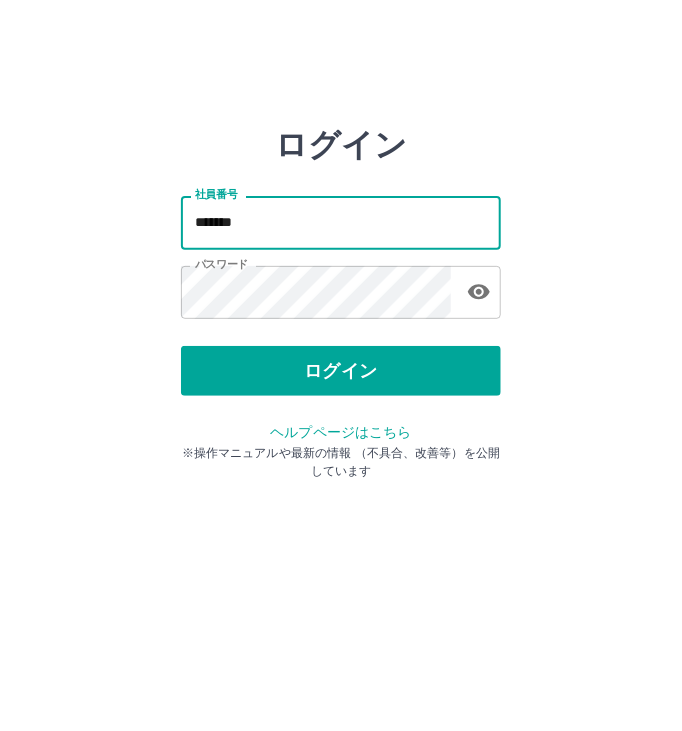 click on "*******" at bounding box center (341, 222) 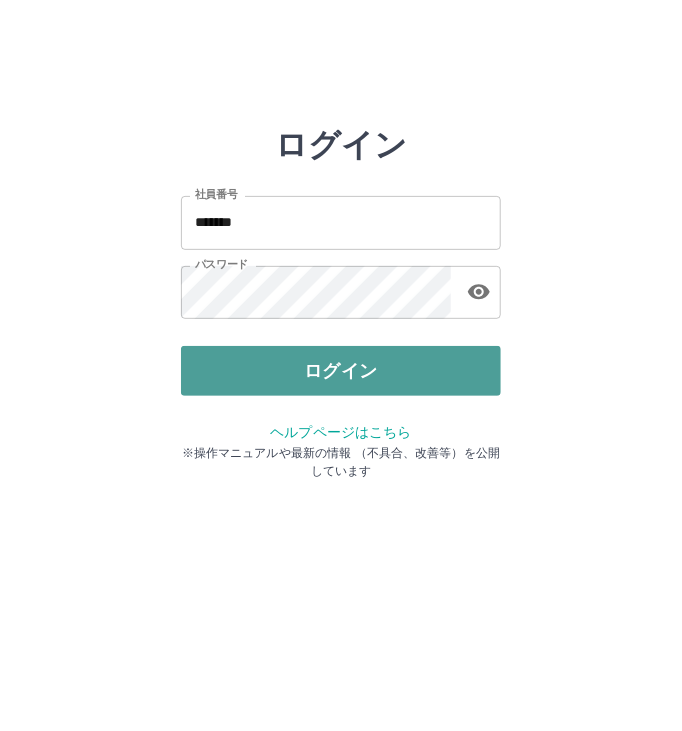 click on "ログイン" at bounding box center (341, 371) 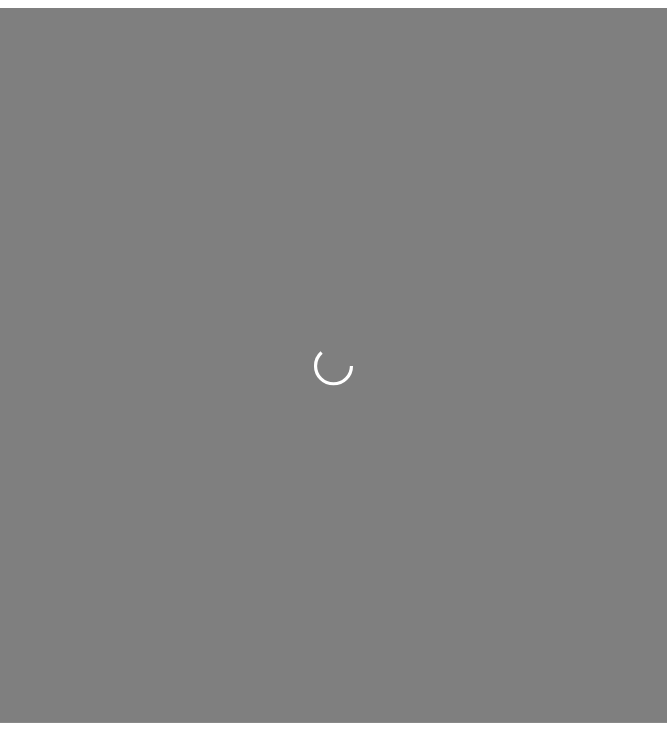 scroll, scrollTop: 0, scrollLeft: 0, axis: both 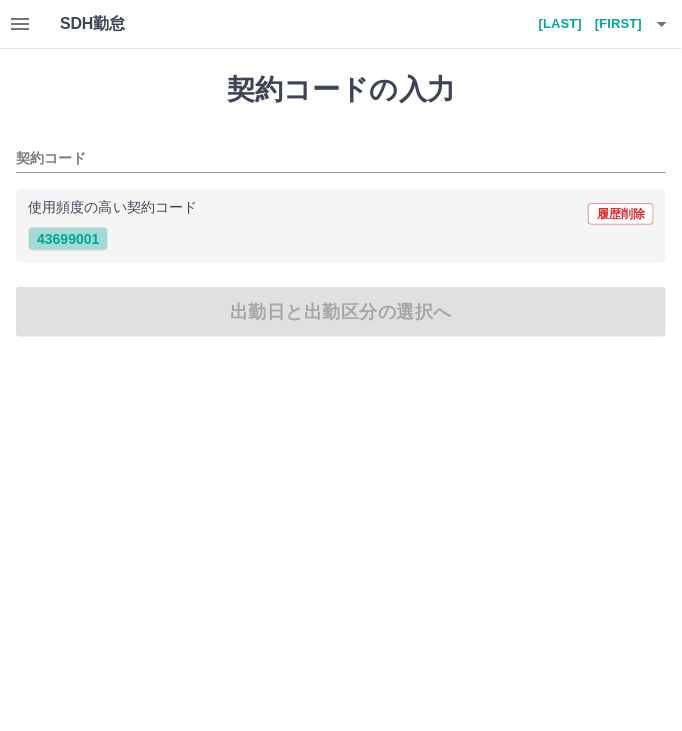 click on "43699001" at bounding box center (68, 239) 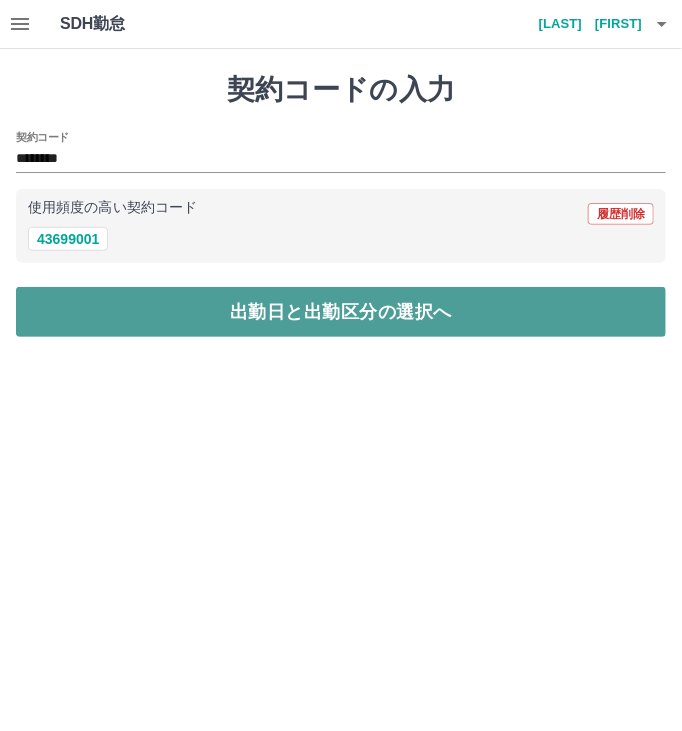 click on "出勤日と出勤区分の選択へ" at bounding box center [341, 312] 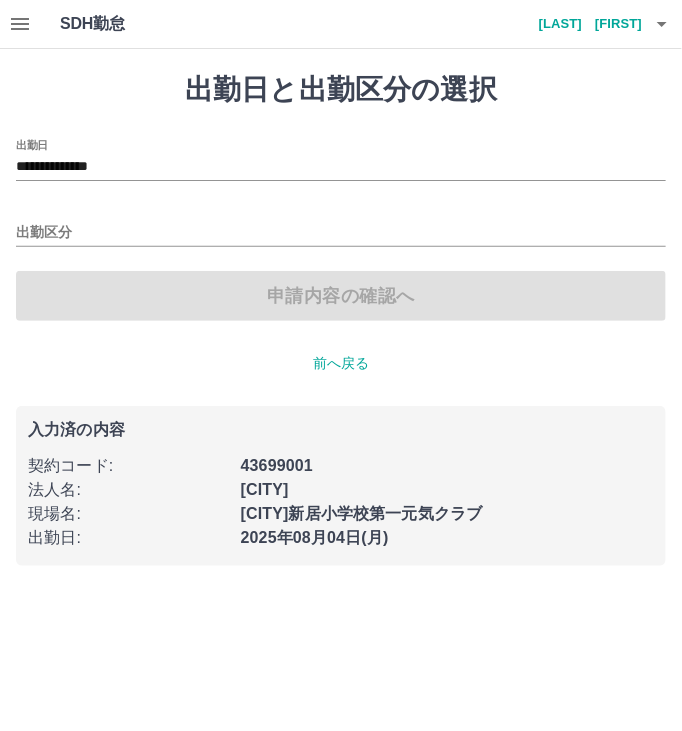 click on "申請内容の確認へ" at bounding box center (341, 296) 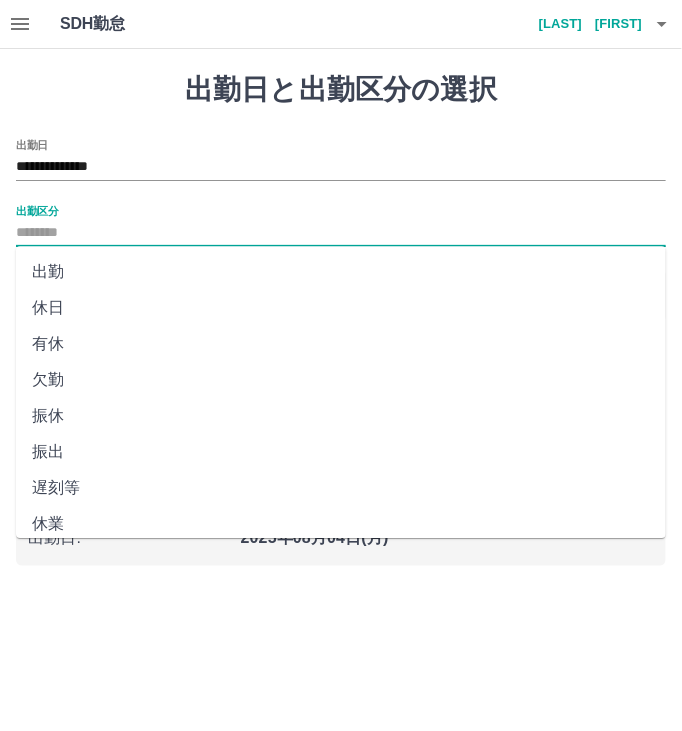 click on "出勤区分" at bounding box center [341, 233] 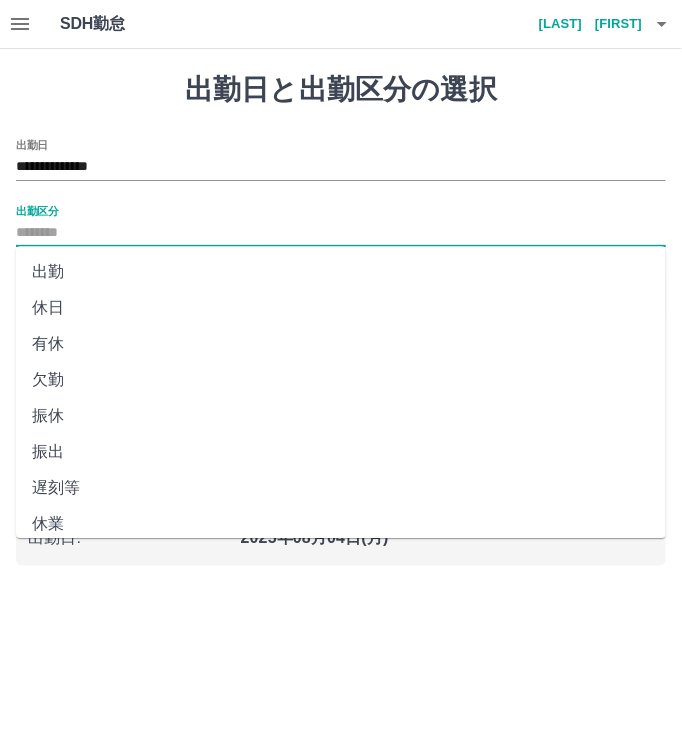 click on "出勤" at bounding box center (341, 272) 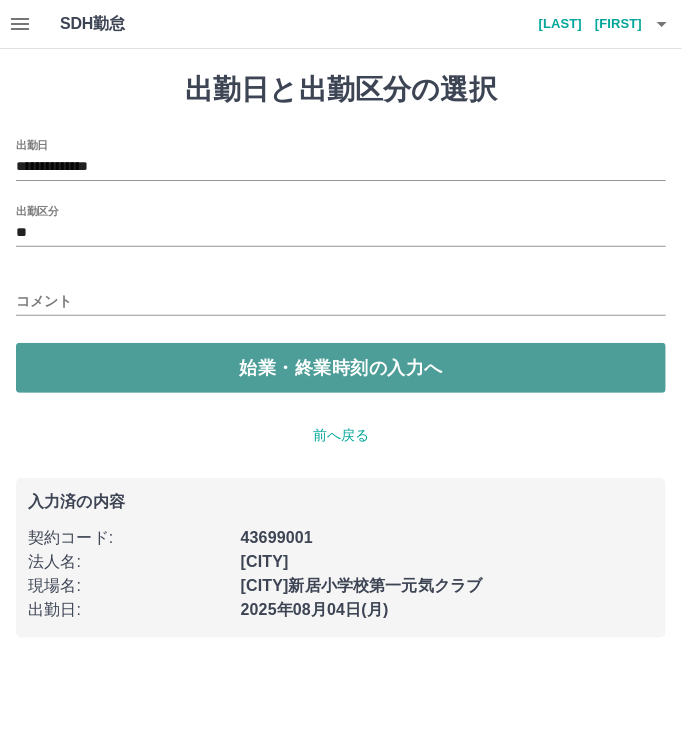 click on "始業・終業時刻の入力へ" at bounding box center (341, 368) 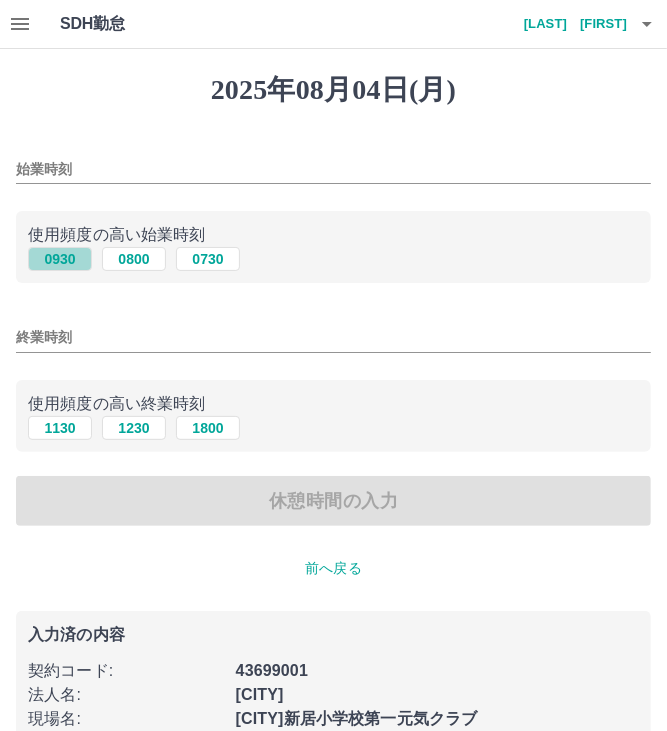 click on "0930" at bounding box center (60, 259) 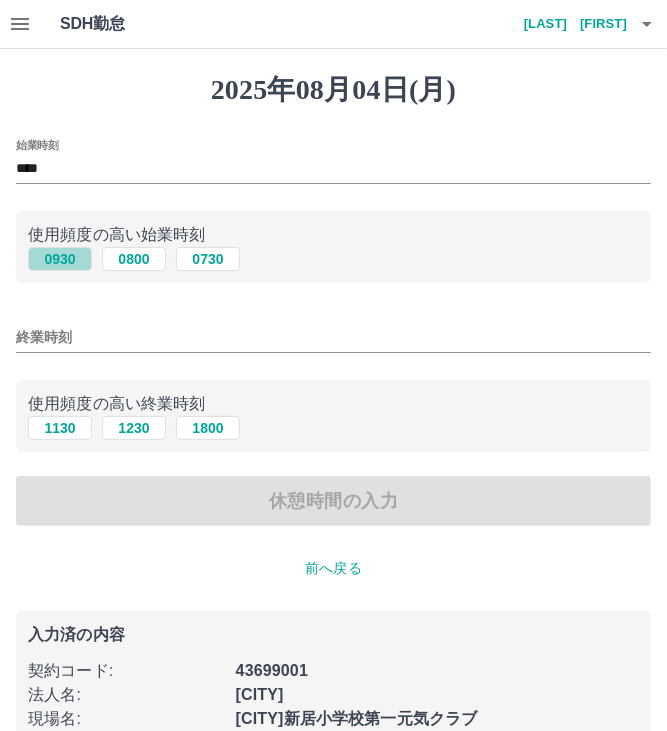 click on "0930" at bounding box center (60, 259) 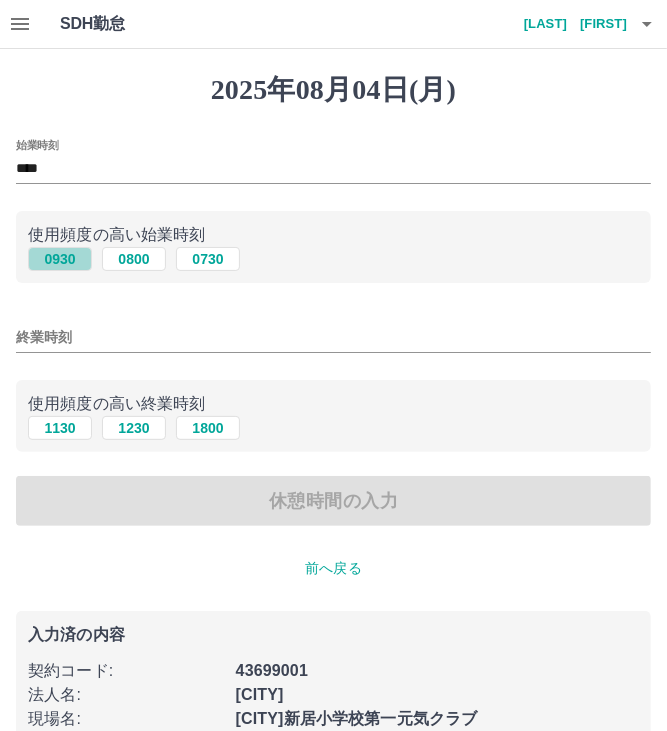 click on "0930" at bounding box center (60, 259) 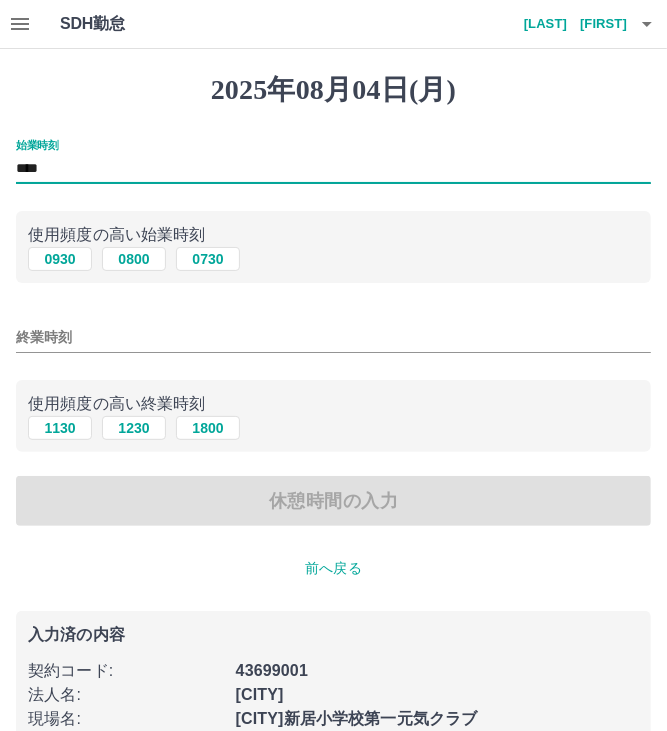 click on "****" at bounding box center [333, 169] 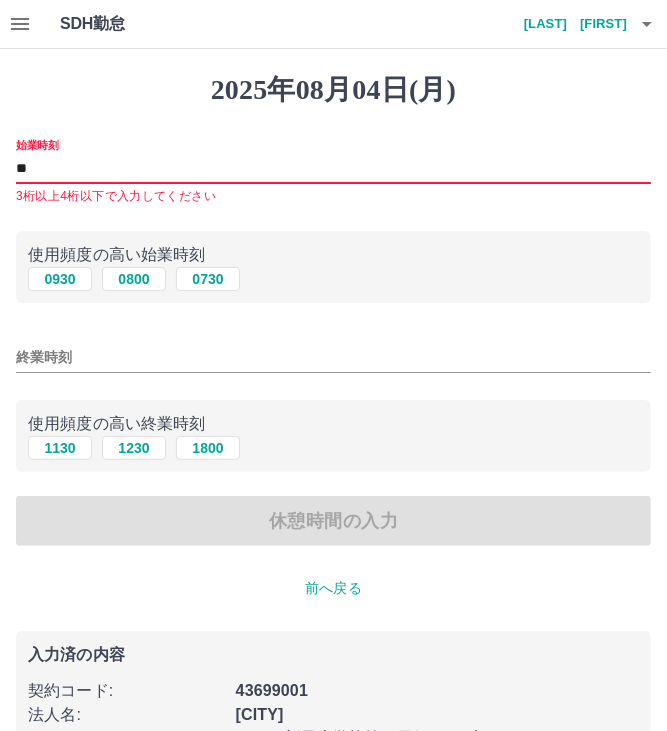 type on "*" 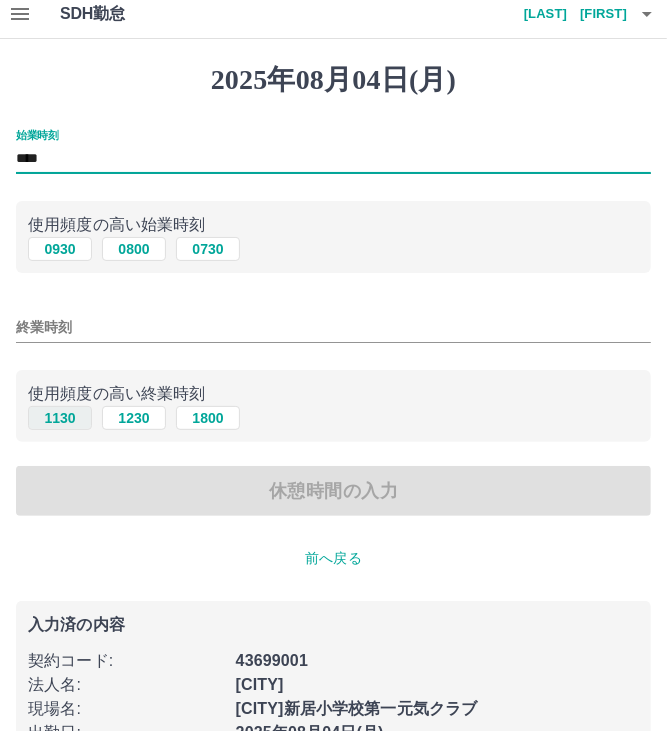 scroll, scrollTop: 16, scrollLeft: 0, axis: vertical 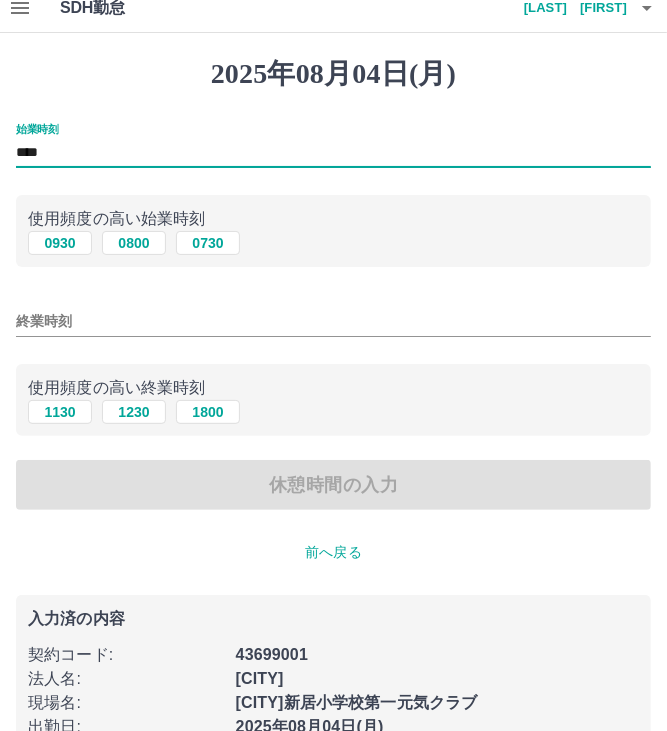 type on "****" 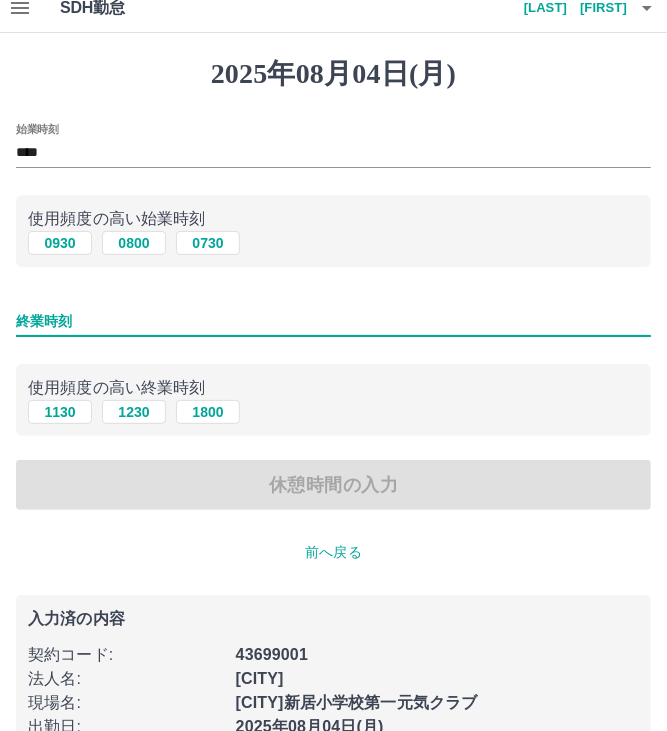 click on "終業時刻" at bounding box center (333, 321) 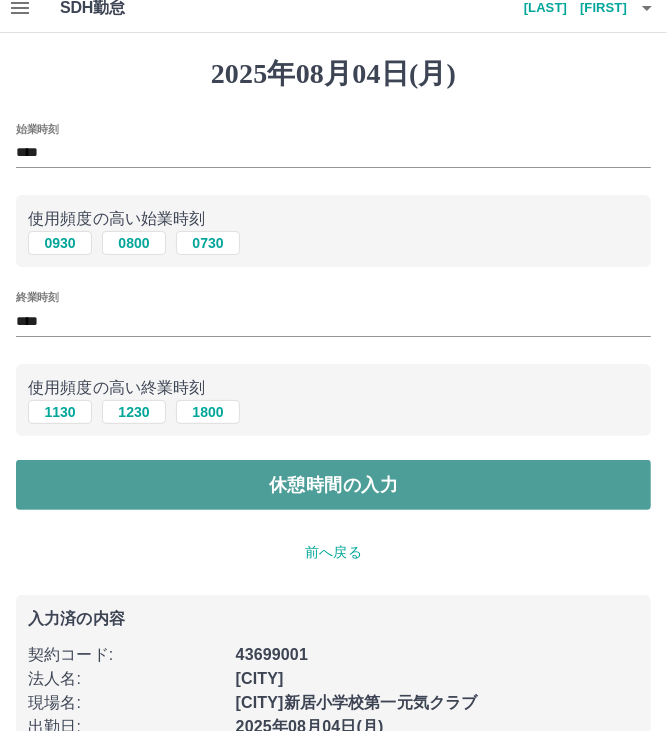click on "休憩時間の入力" at bounding box center (333, 485) 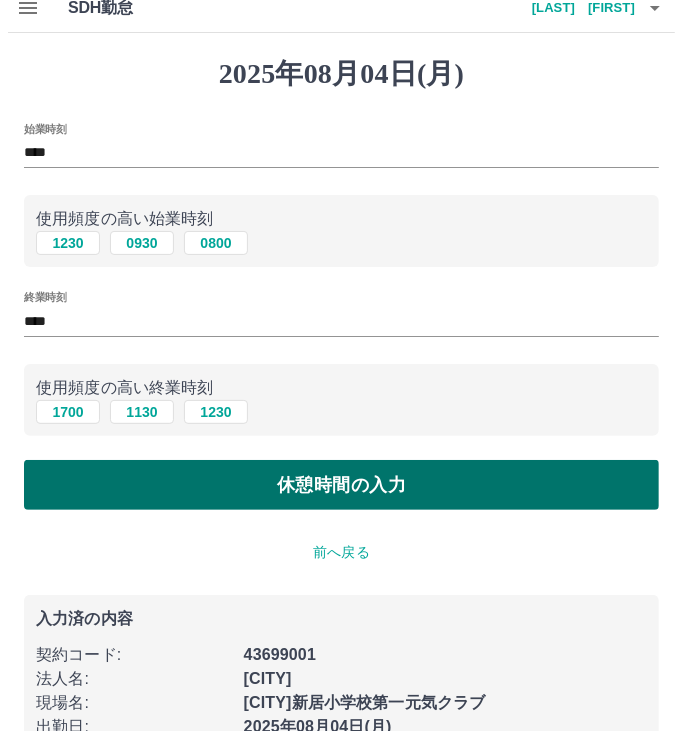 scroll, scrollTop: 0, scrollLeft: 0, axis: both 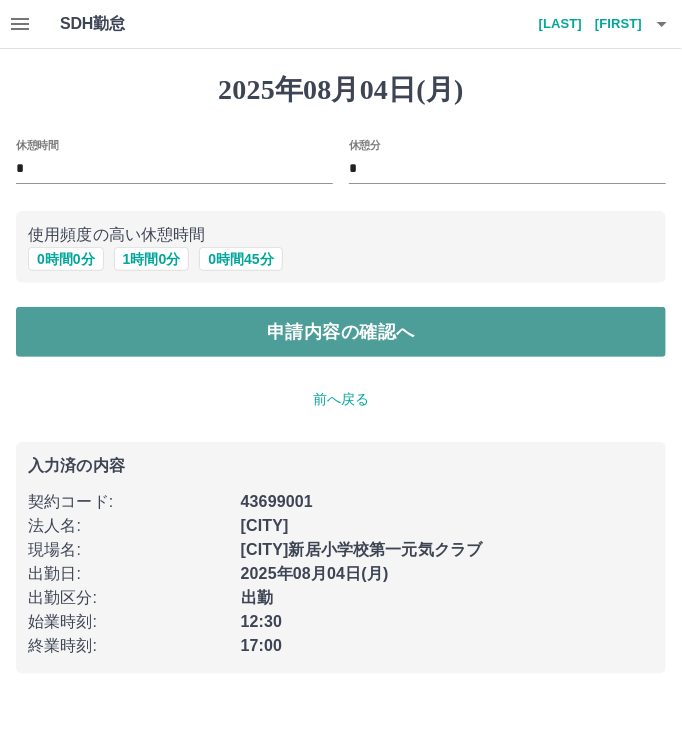 click on "申請内容の確認へ" at bounding box center (341, 332) 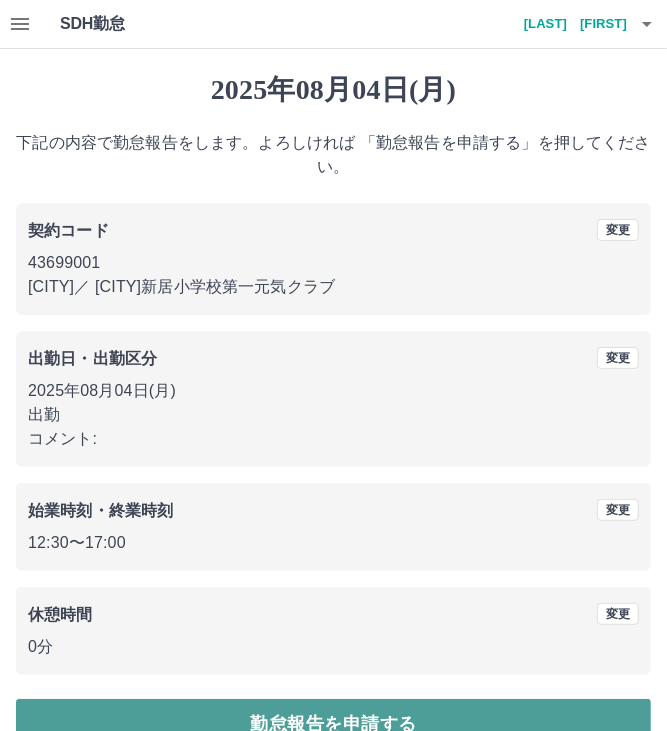 click on "勤怠報告を申請する" at bounding box center (333, 724) 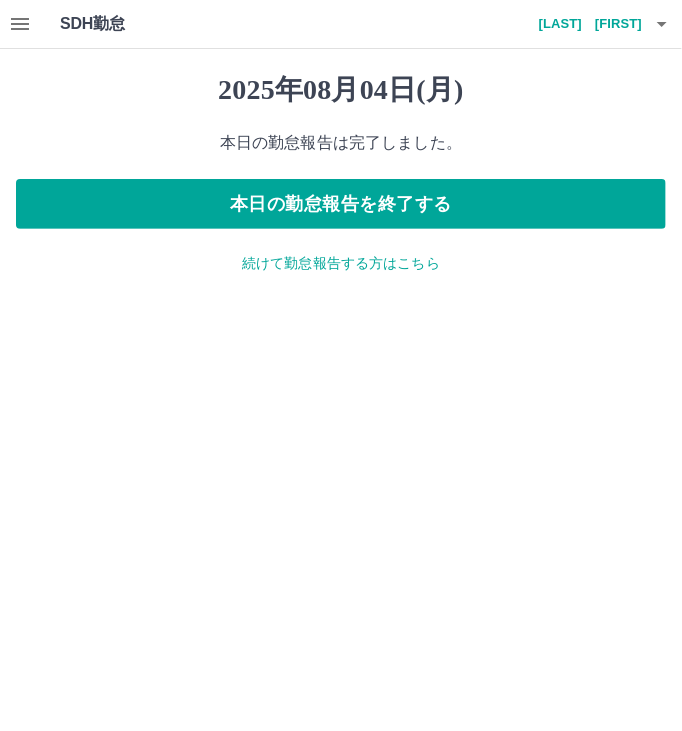click on "続けて勤怠報告する方はこちら" at bounding box center [341, 263] 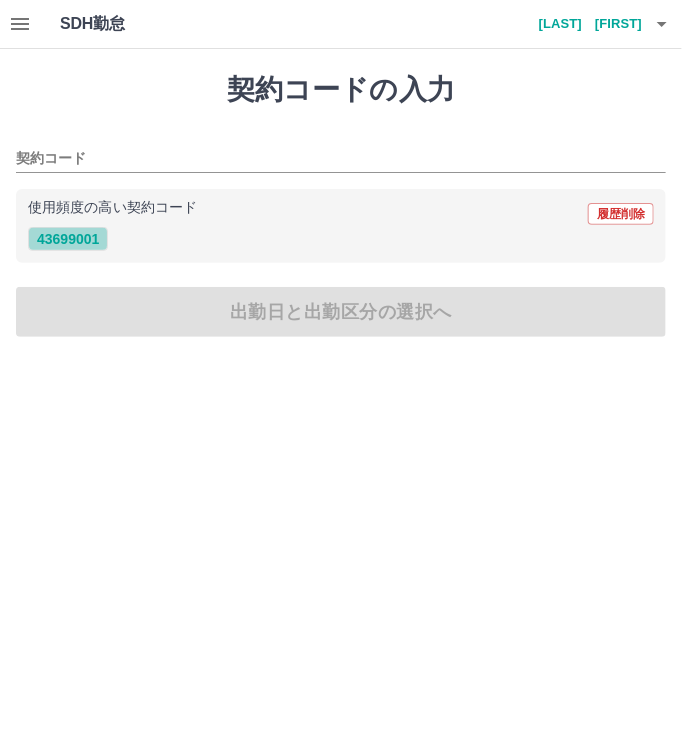 click on "43699001" at bounding box center [68, 239] 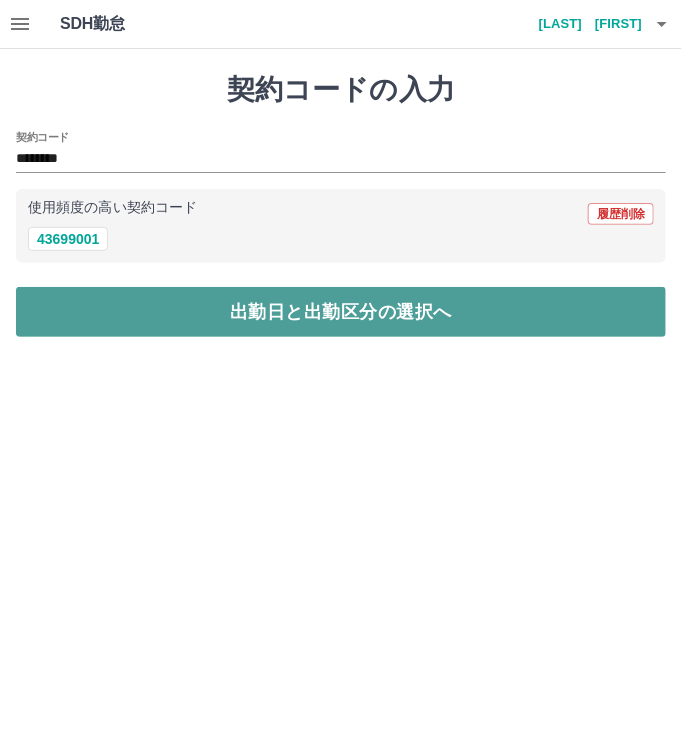 click on "出勤日と出勤区分の選択へ" at bounding box center [341, 312] 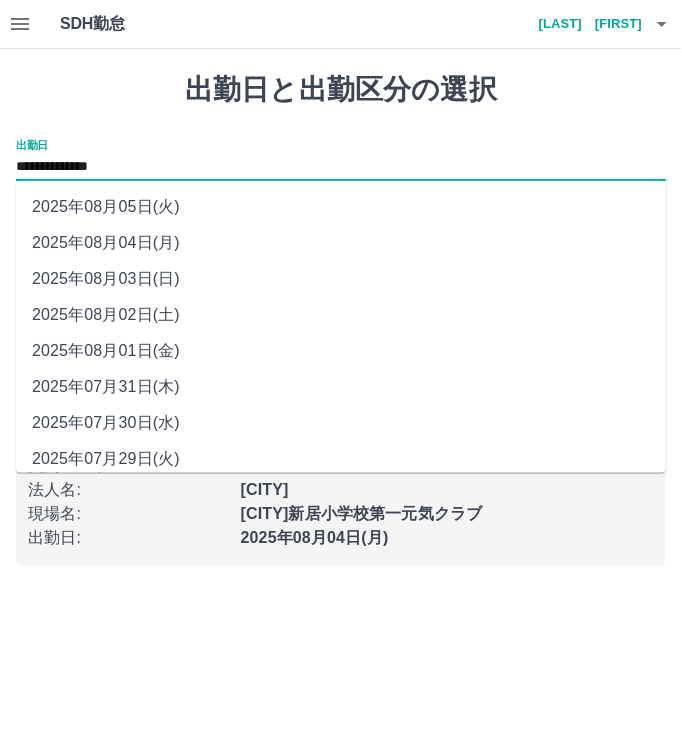 click on "**********" at bounding box center [341, 167] 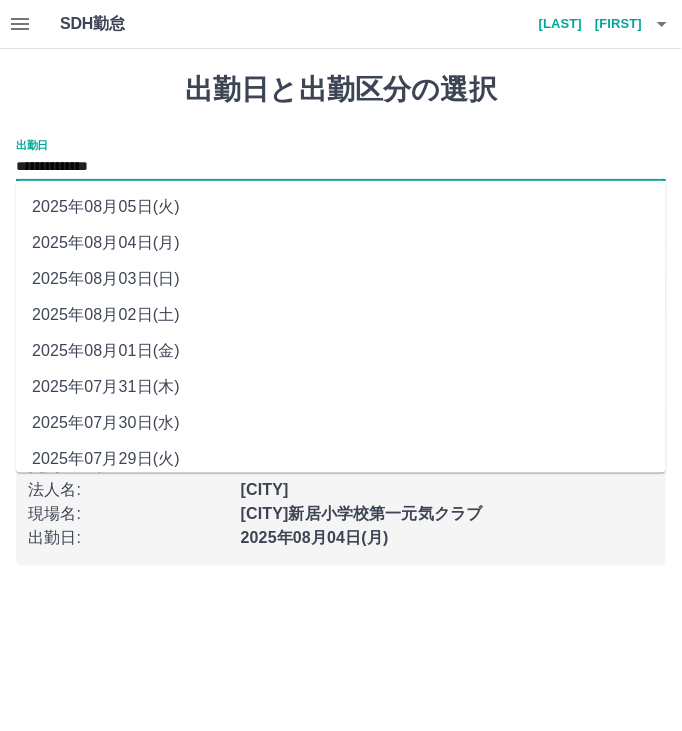 drag, startPoint x: 96, startPoint y: 163, endPoint x: 93, endPoint y: 207, distance: 44.102154 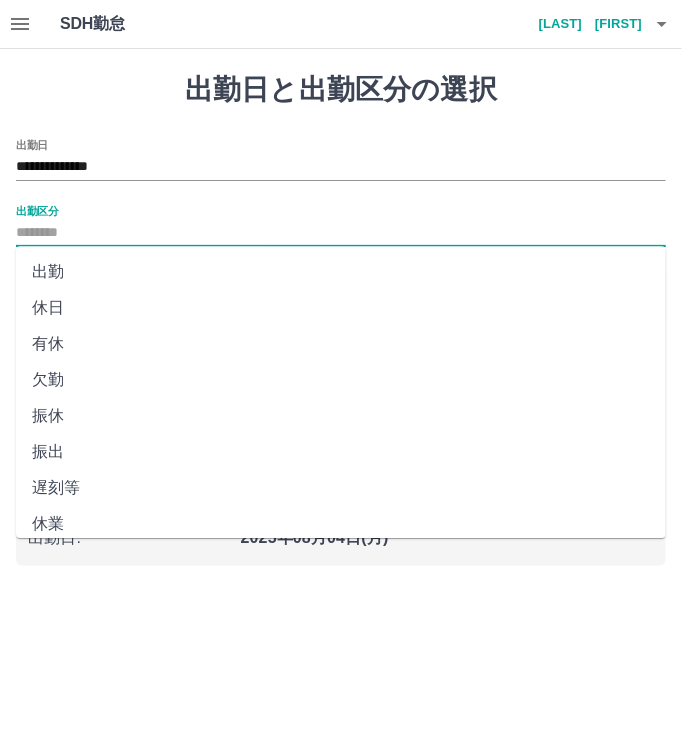 click on "出勤区分" at bounding box center (341, 233) 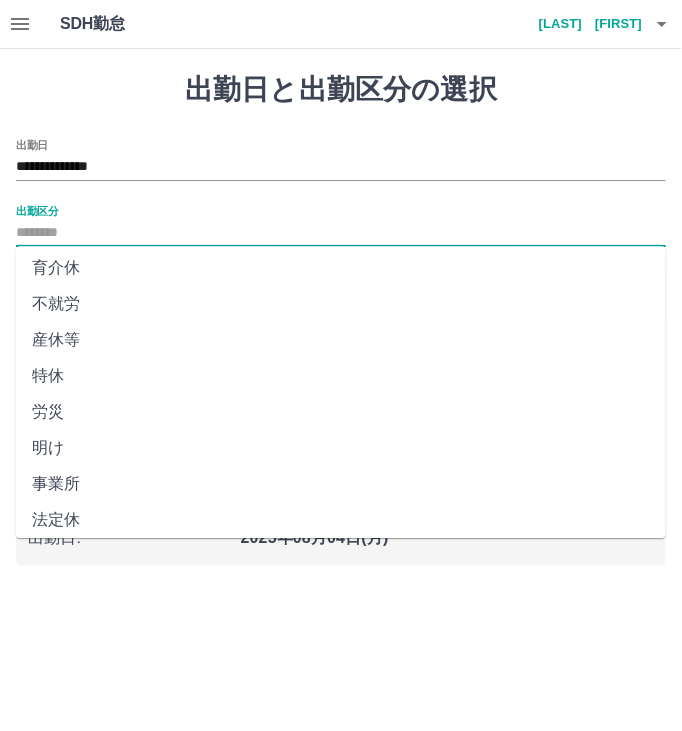 scroll, scrollTop: 364, scrollLeft: 0, axis: vertical 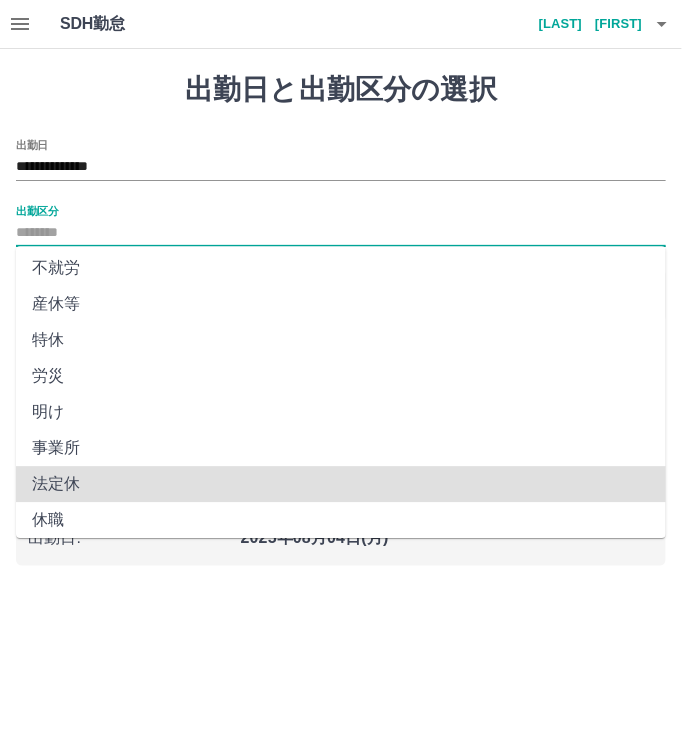 type on "***" 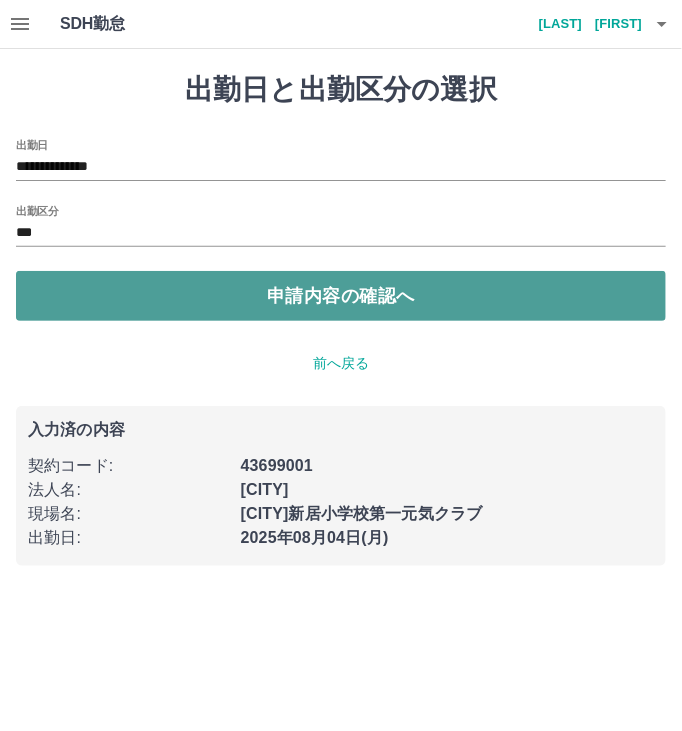 click on "申請内容の確認へ" at bounding box center (341, 296) 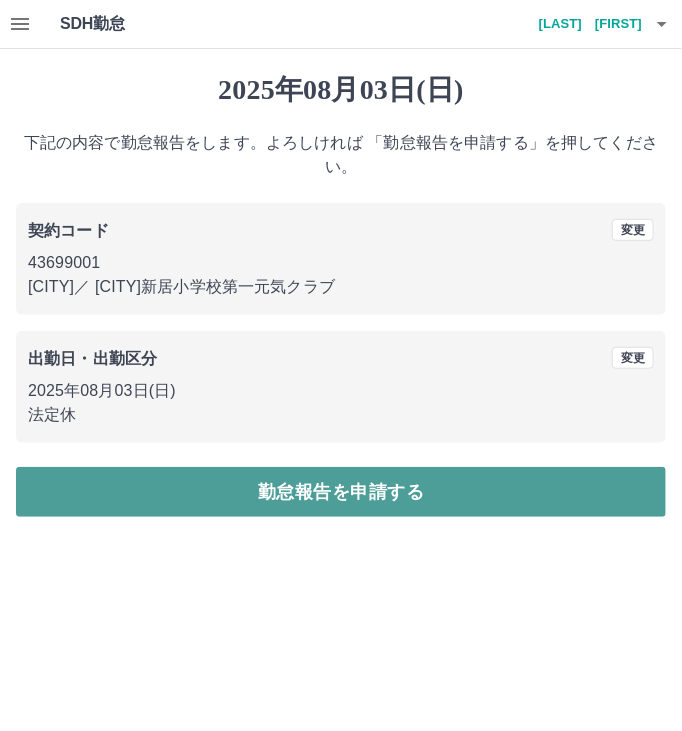 click on "勤怠報告を申請する" at bounding box center [341, 492] 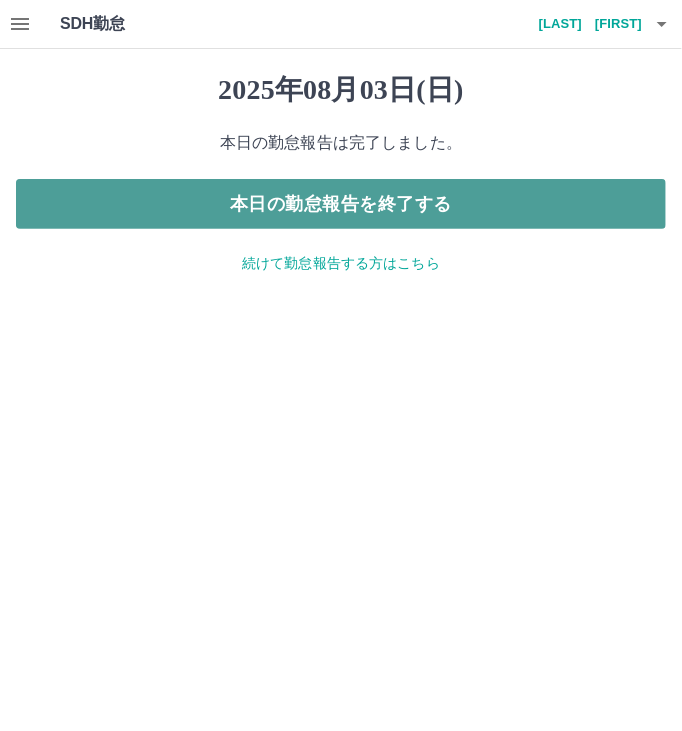 click on "本日の勤怠報告を終了する" at bounding box center (341, 204) 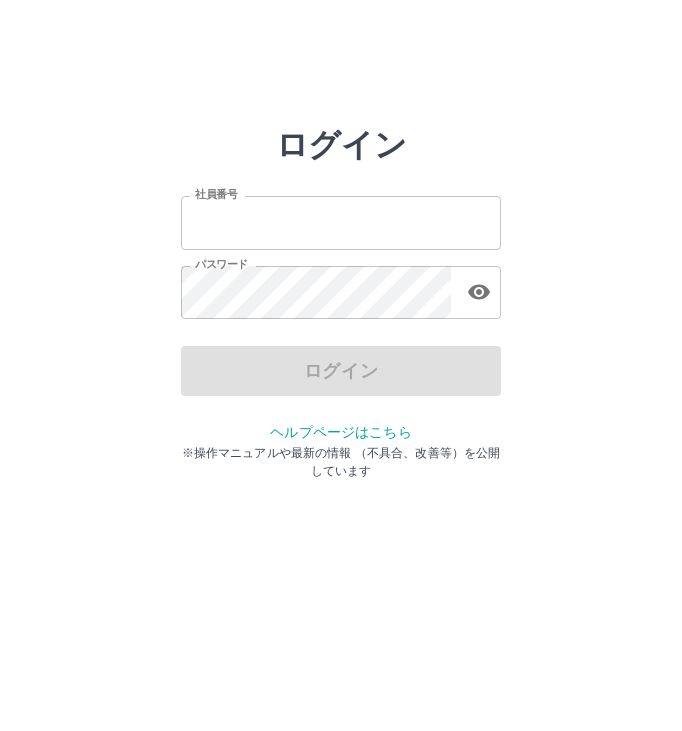 scroll, scrollTop: 0, scrollLeft: 0, axis: both 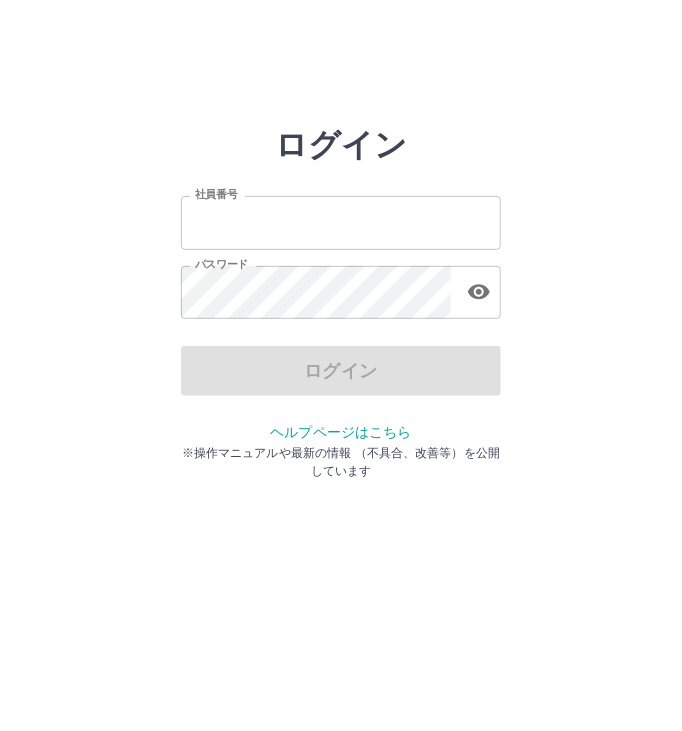 type on "*******" 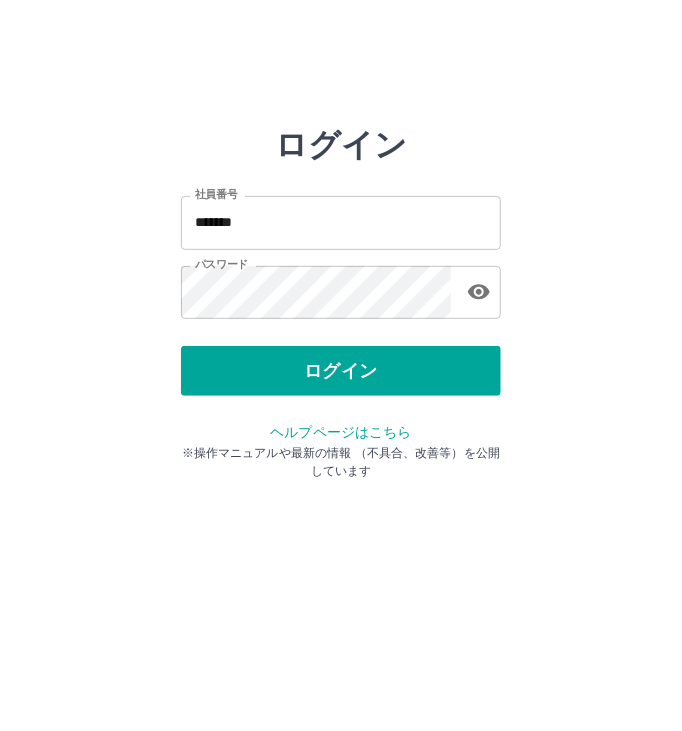 click on "ログイン" at bounding box center (341, 371) 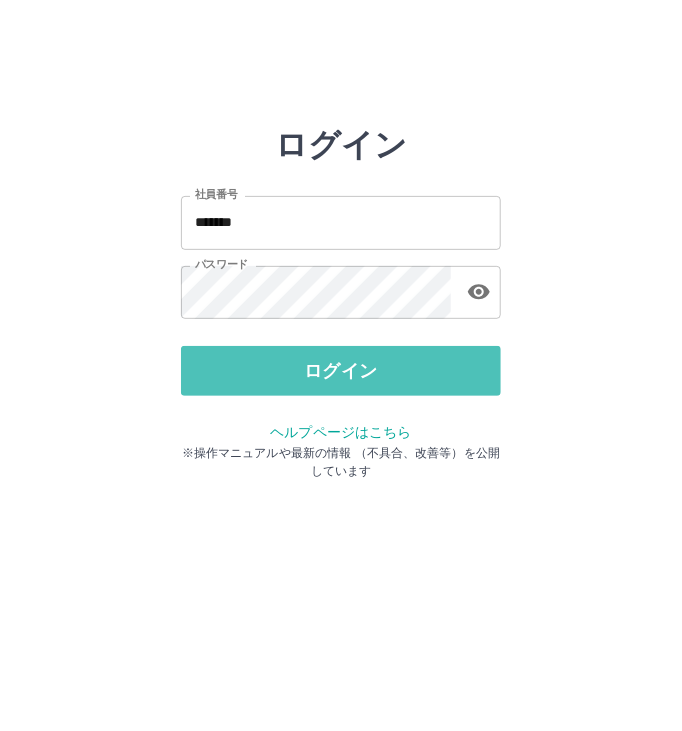 click on "ログイン" at bounding box center [341, 371] 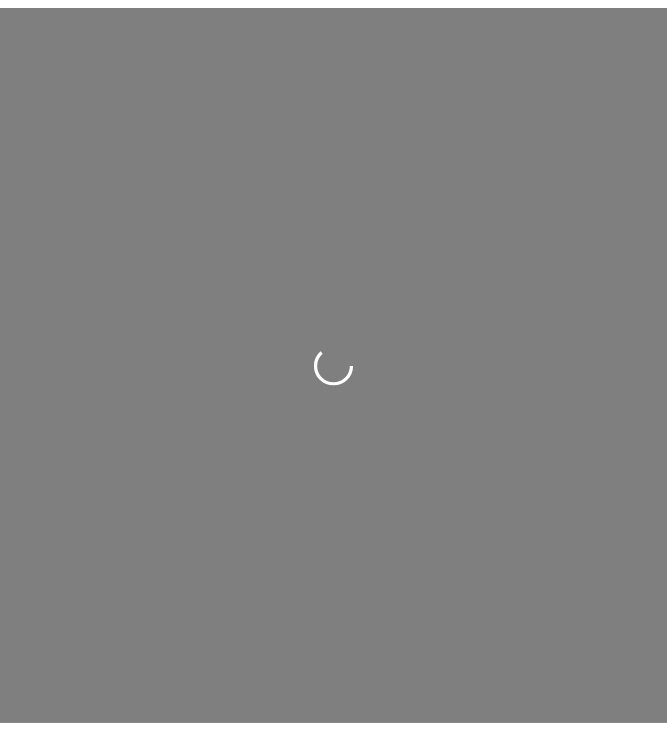 scroll, scrollTop: 0, scrollLeft: 0, axis: both 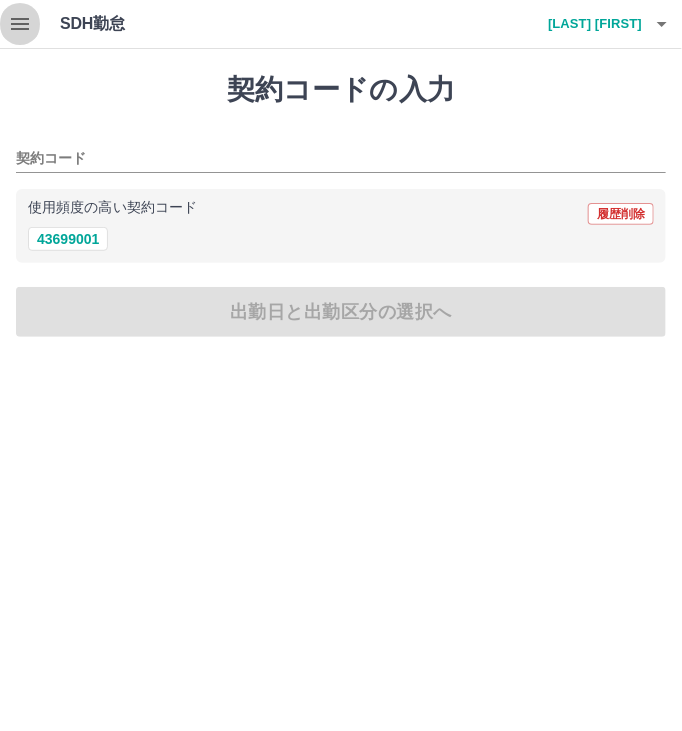 click 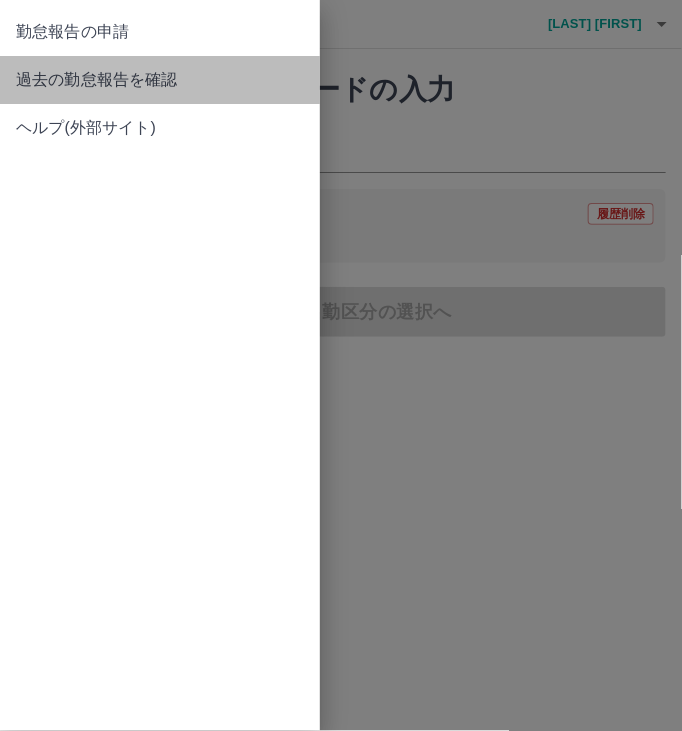 click on "過去の勤怠報告を確認" at bounding box center [160, 80] 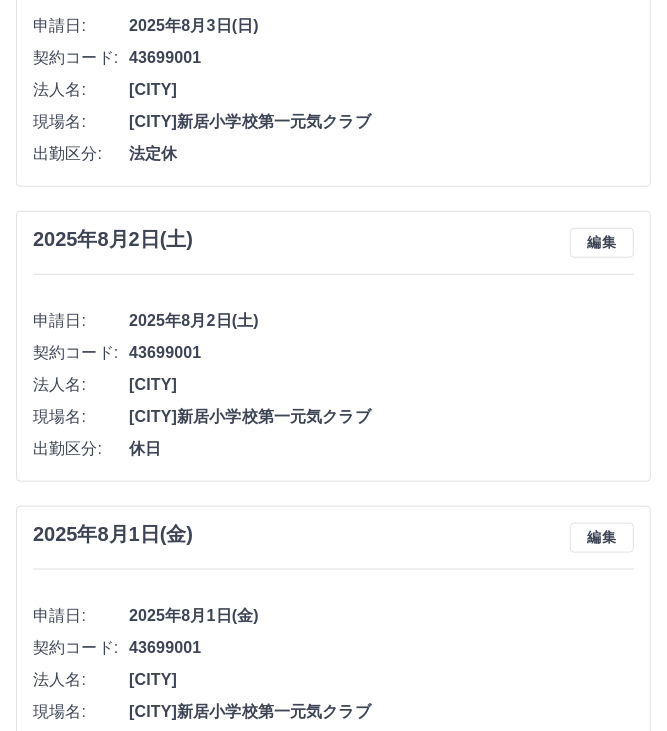 scroll, scrollTop: 720, scrollLeft: 0, axis: vertical 